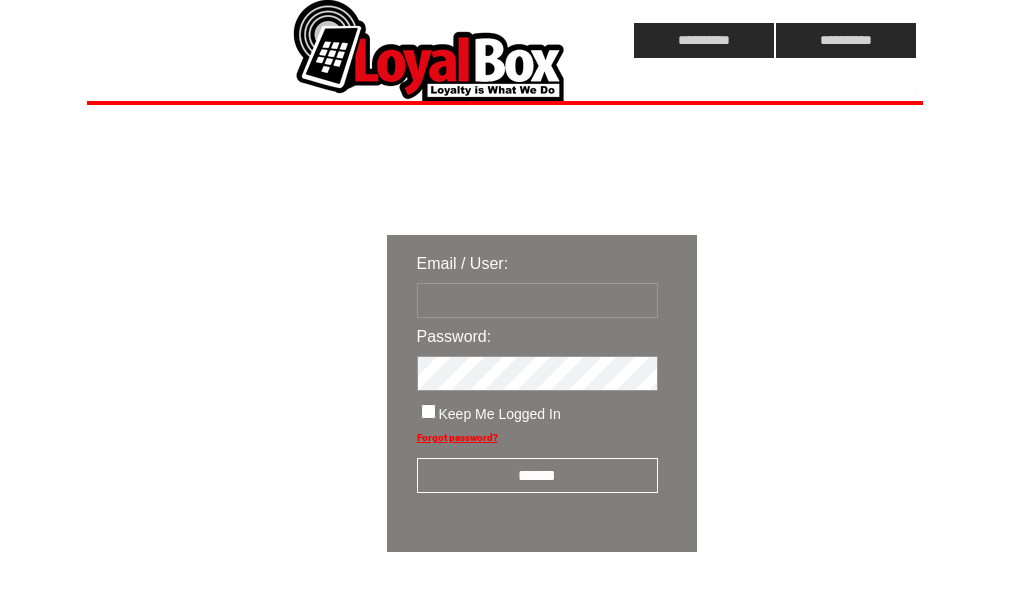 scroll, scrollTop: 0, scrollLeft: 0, axis: both 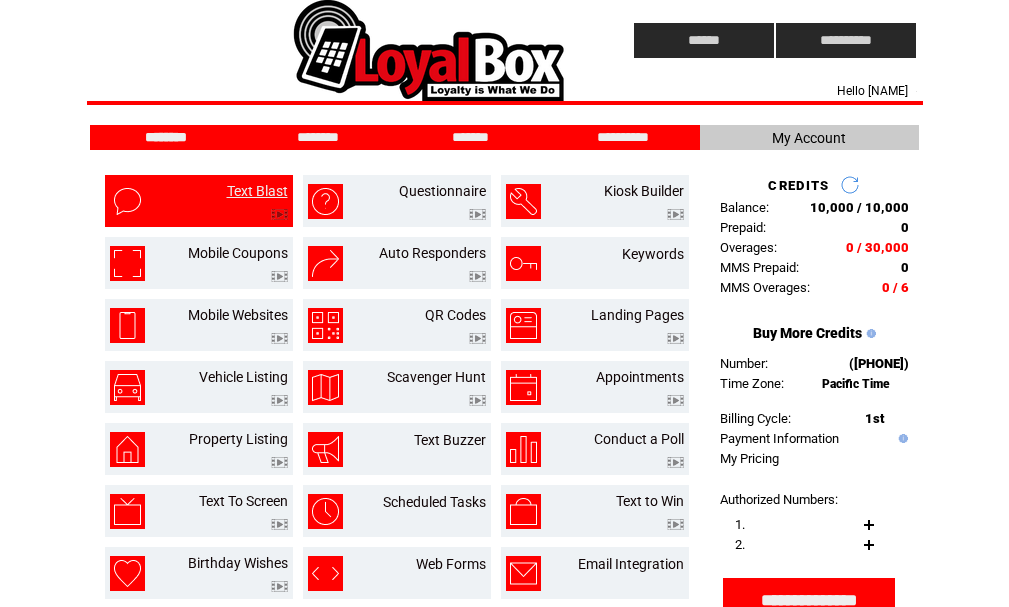 click on "Text Blast" at bounding box center (257, 191) 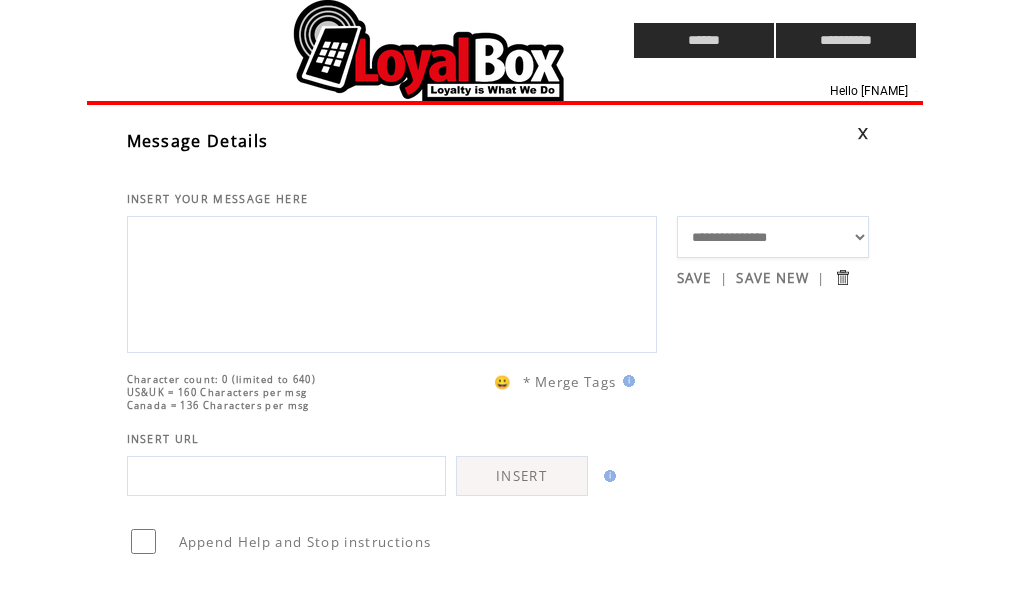 scroll, scrollTop: 0, scrollLeft: 0, axis: both 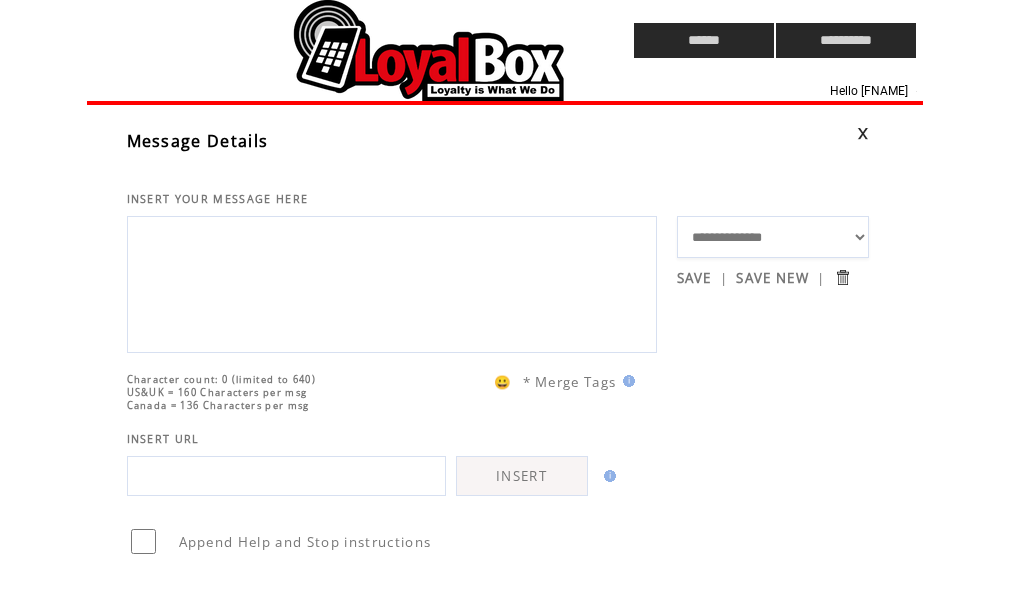 click on "**********" at bounding box center [773, 237] 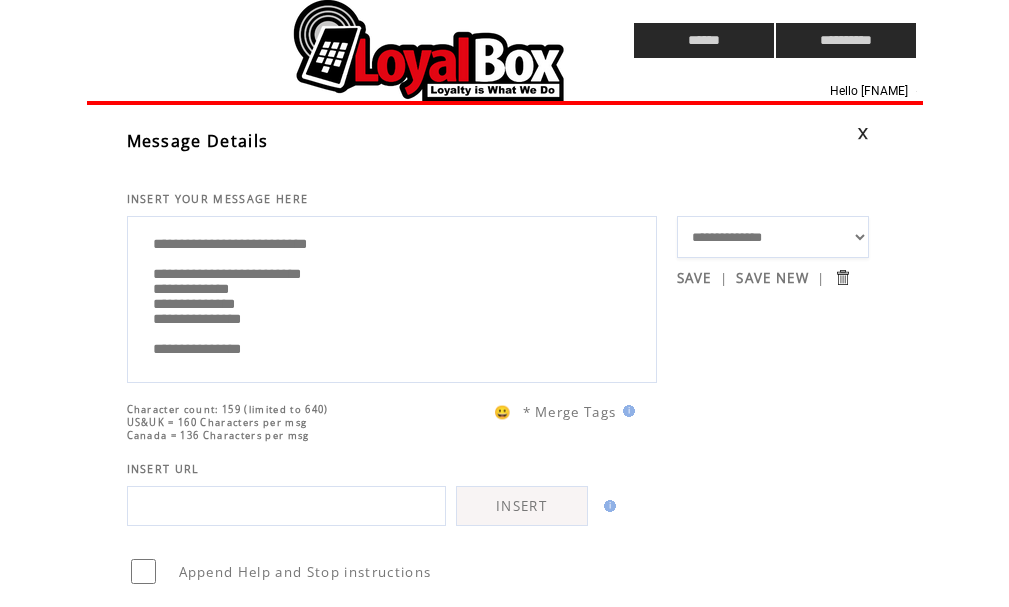 drag, startPoint x: 292, startPoint y: 289, endPoint x: 390, endPoint y: 292, distance: 98.045906 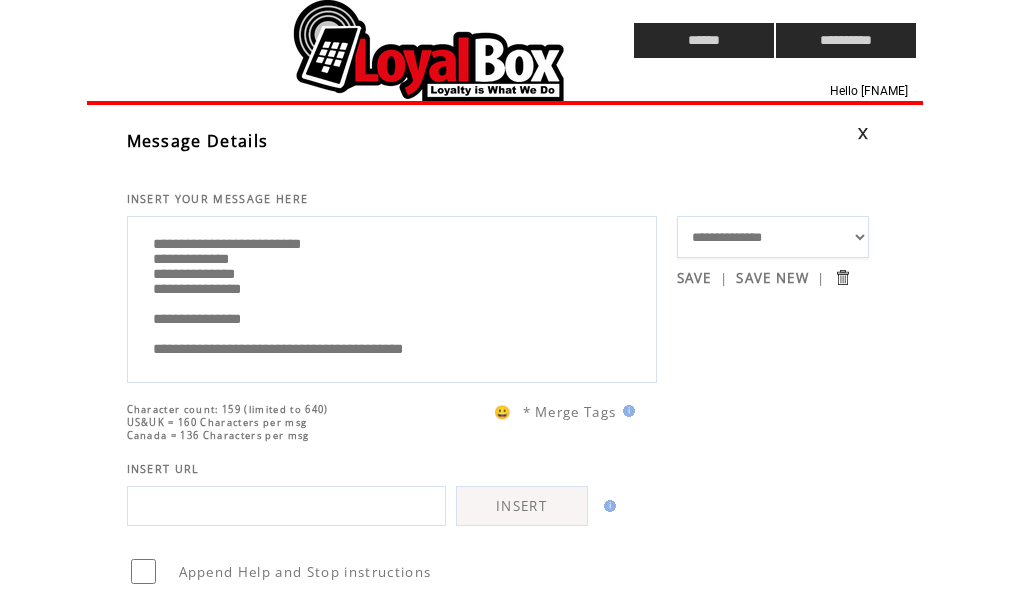 drag, startPoint x: 278, startPoint y: 308, endPoint x: 302, endPoint y: 303, distance: 24.5153 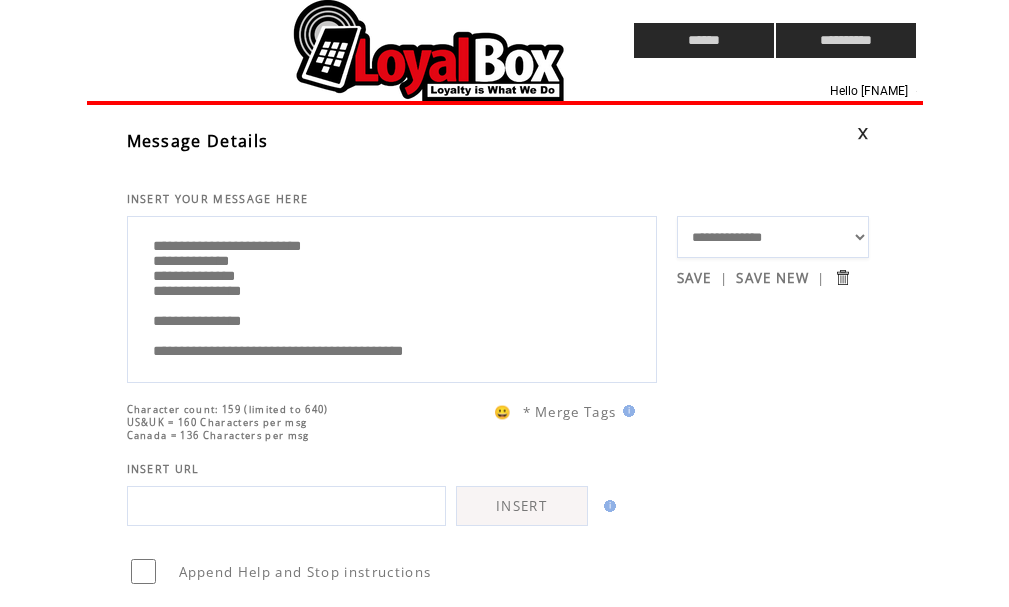 scroll, scrollTop: 0, scrollLeft: 0, axis: both 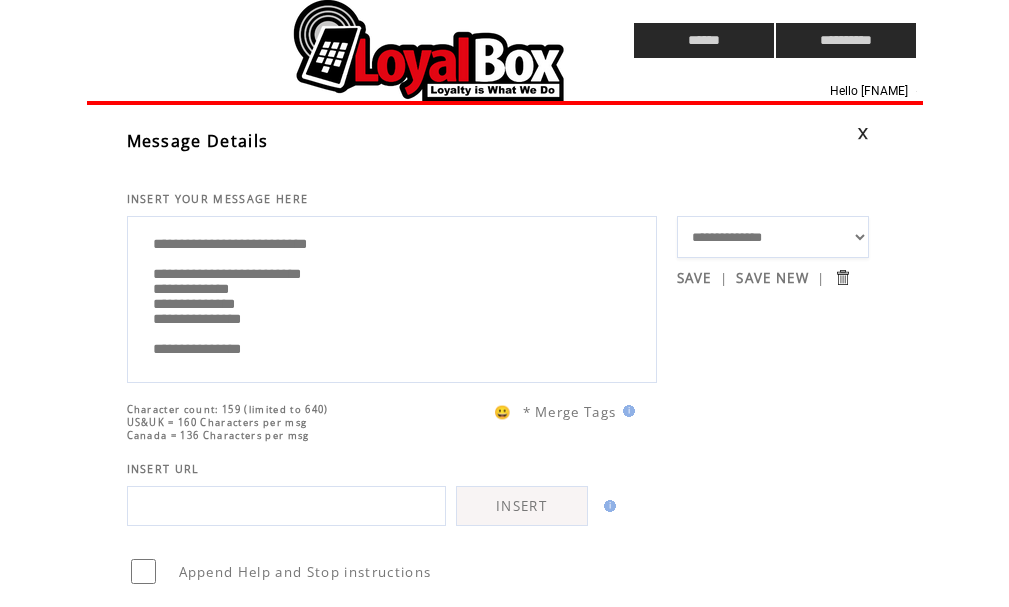 type on "**********" 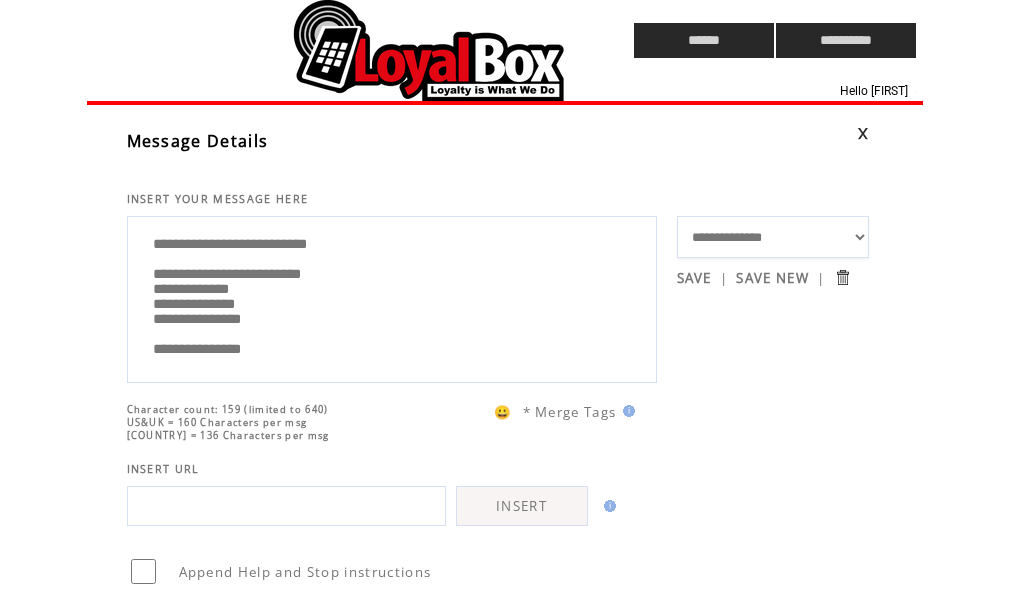 scroll, scrollTop: 0, scrollLeft: 0, axis: both 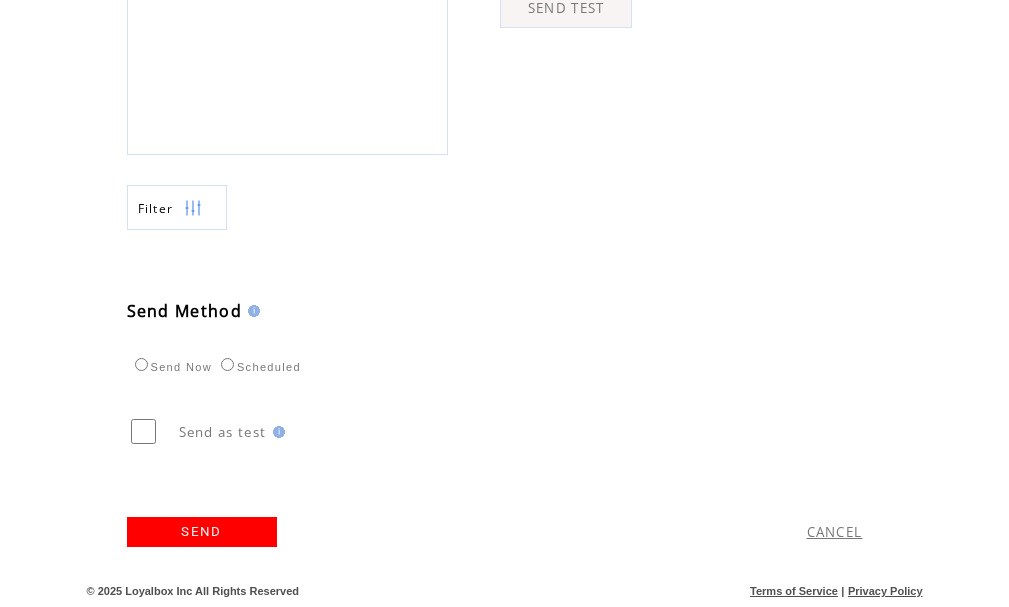 click on "SEND" at bounding box center (202, 532) 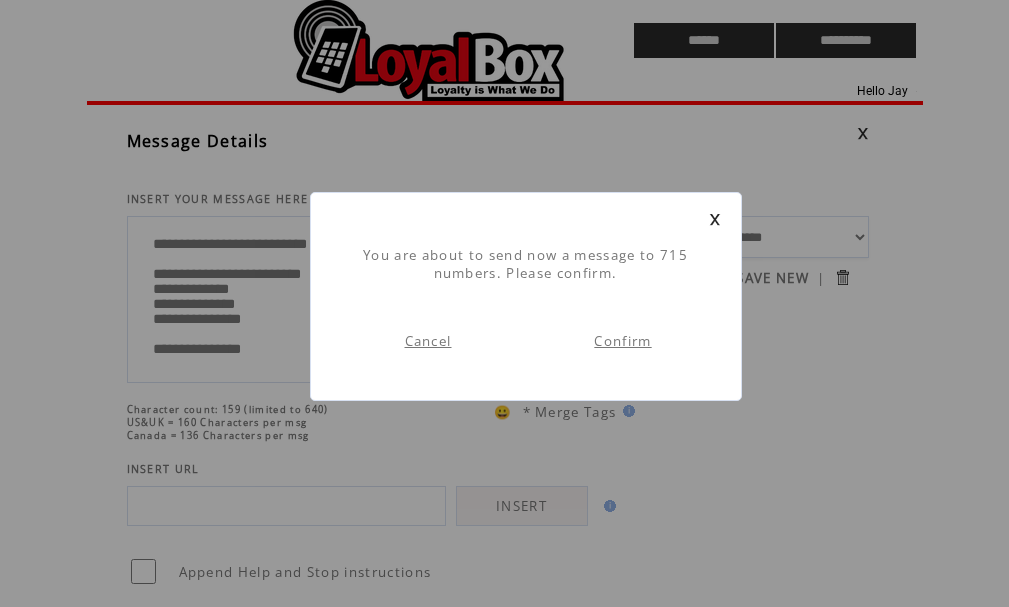 scroll, scrollTop: 1, scrollLeft: 0, axis: vertical 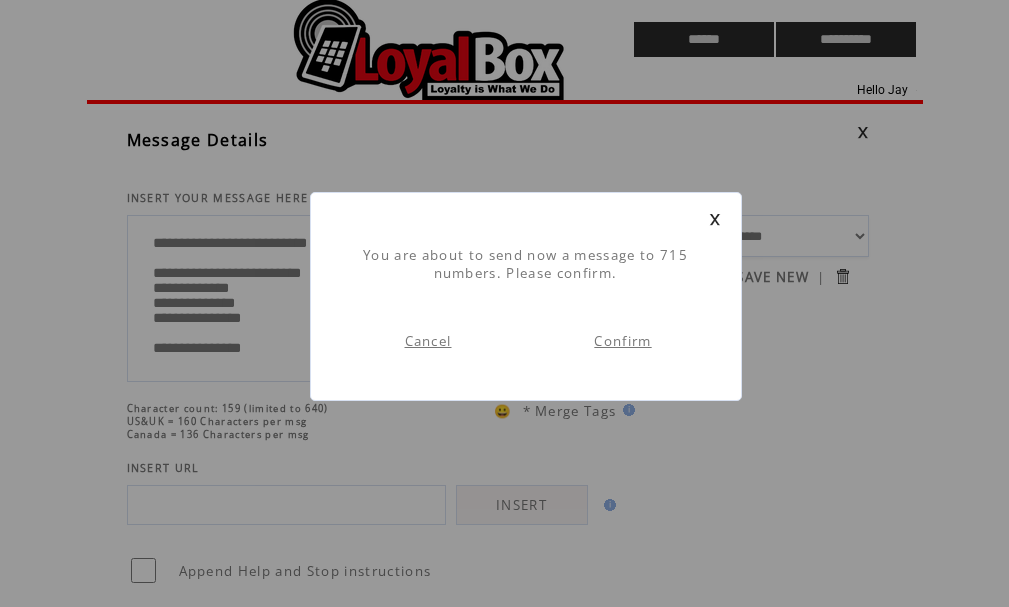 click on "Confirm" at bounding box center (622, 341) 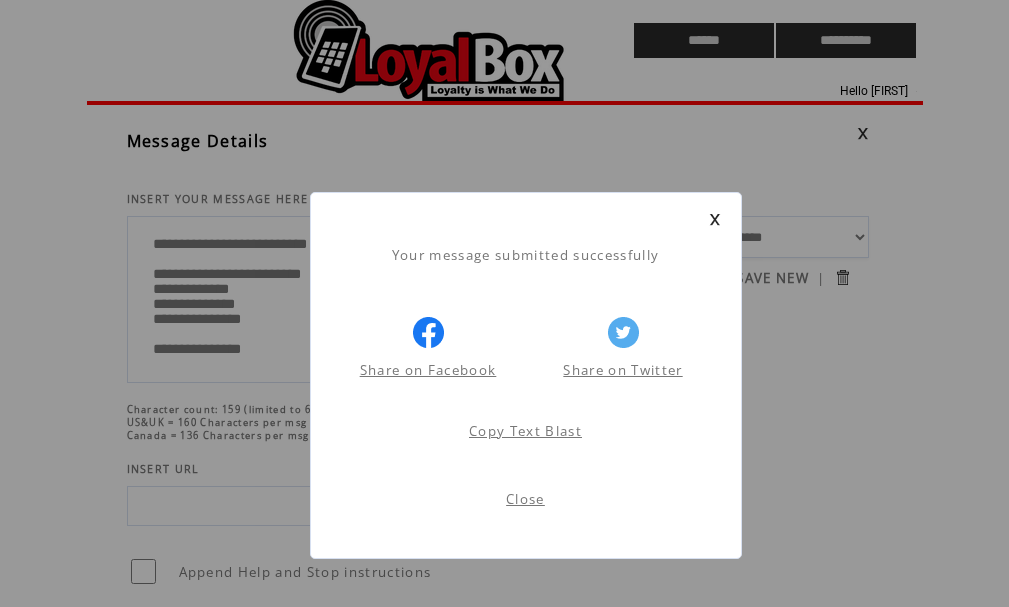 scroll, scrollTop: 1, scrollLeft: 0, axis: vertical 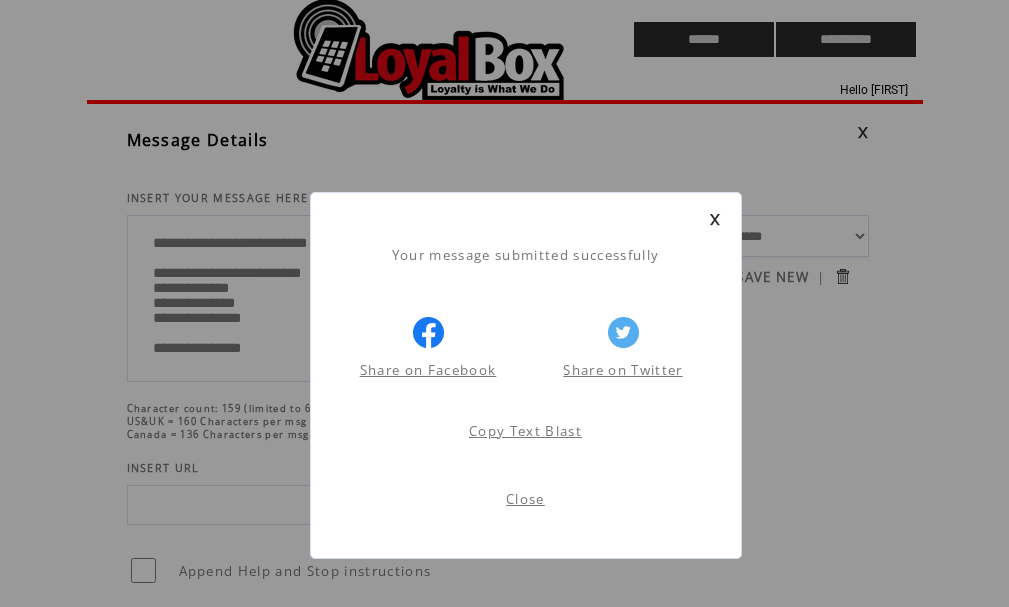 click on "Close" at bounding box center [525, 499] 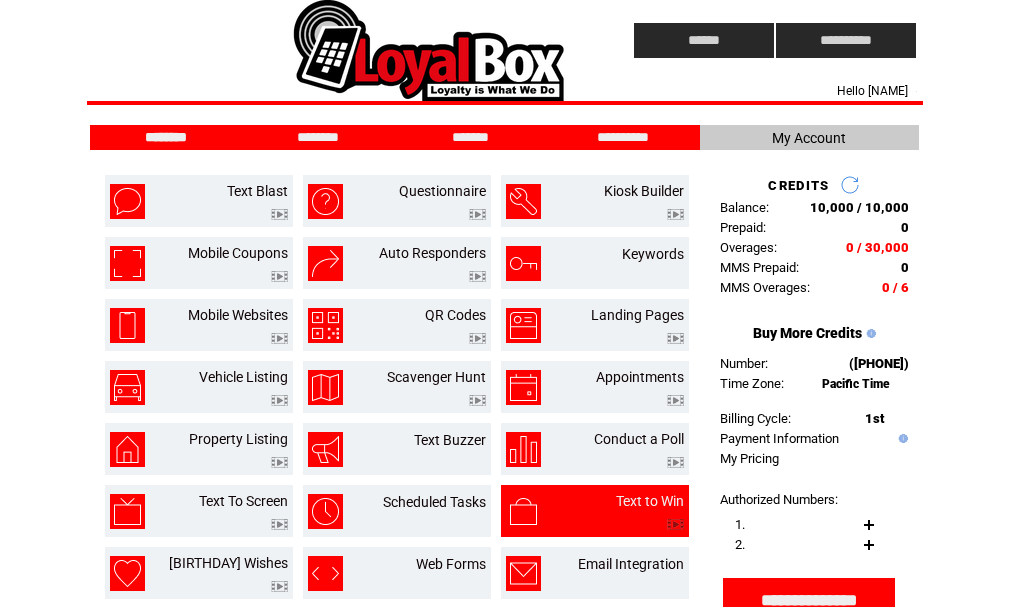 scroll, scrollTop: 0, scrollLeft: 0, axis: both 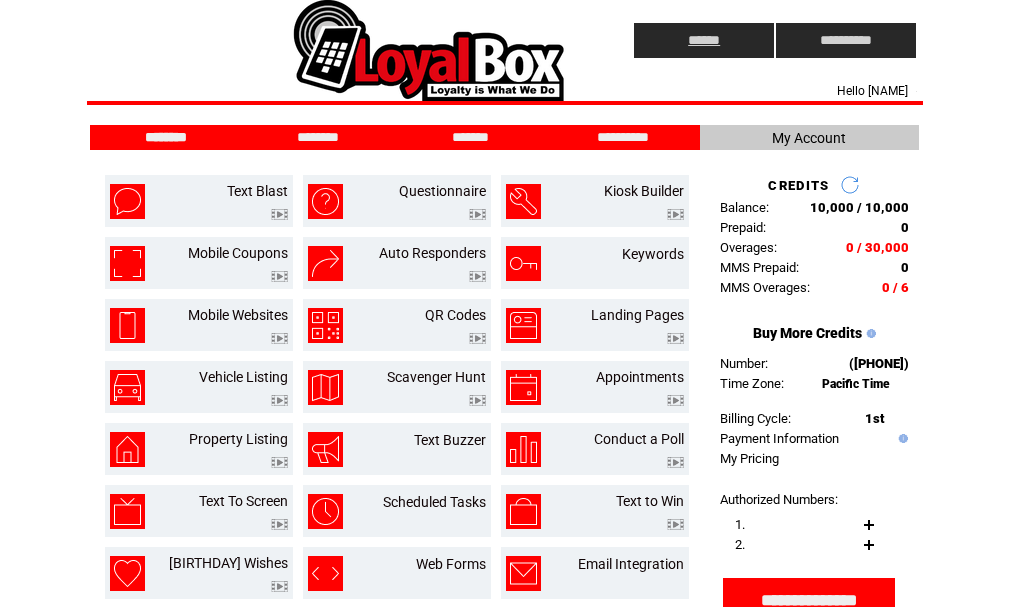 click on "******" at bounding box center [704, 40] 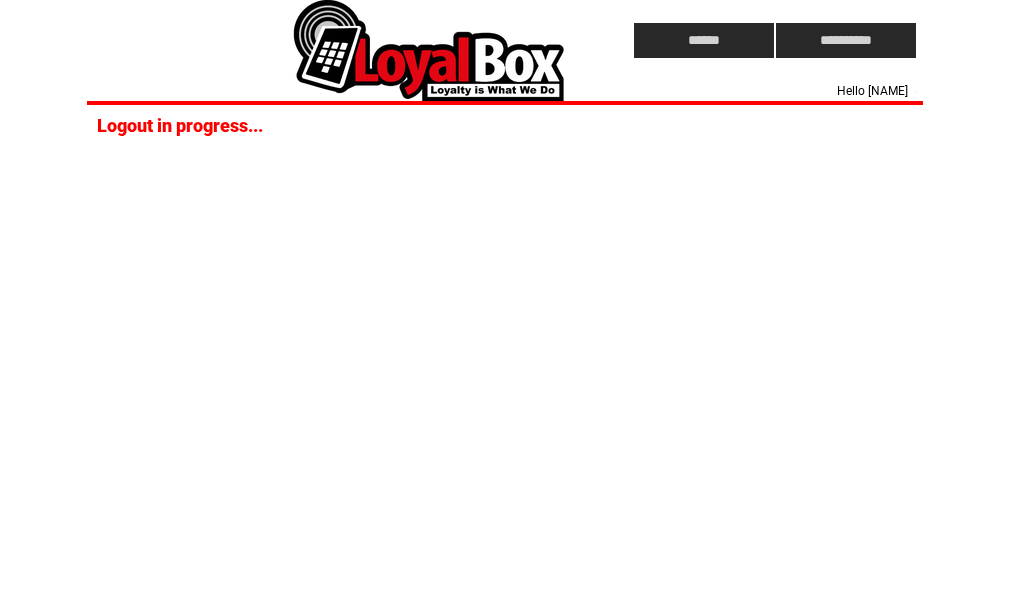 scroll, scrollTop: 0, scrollLeft: 0, axis: both 